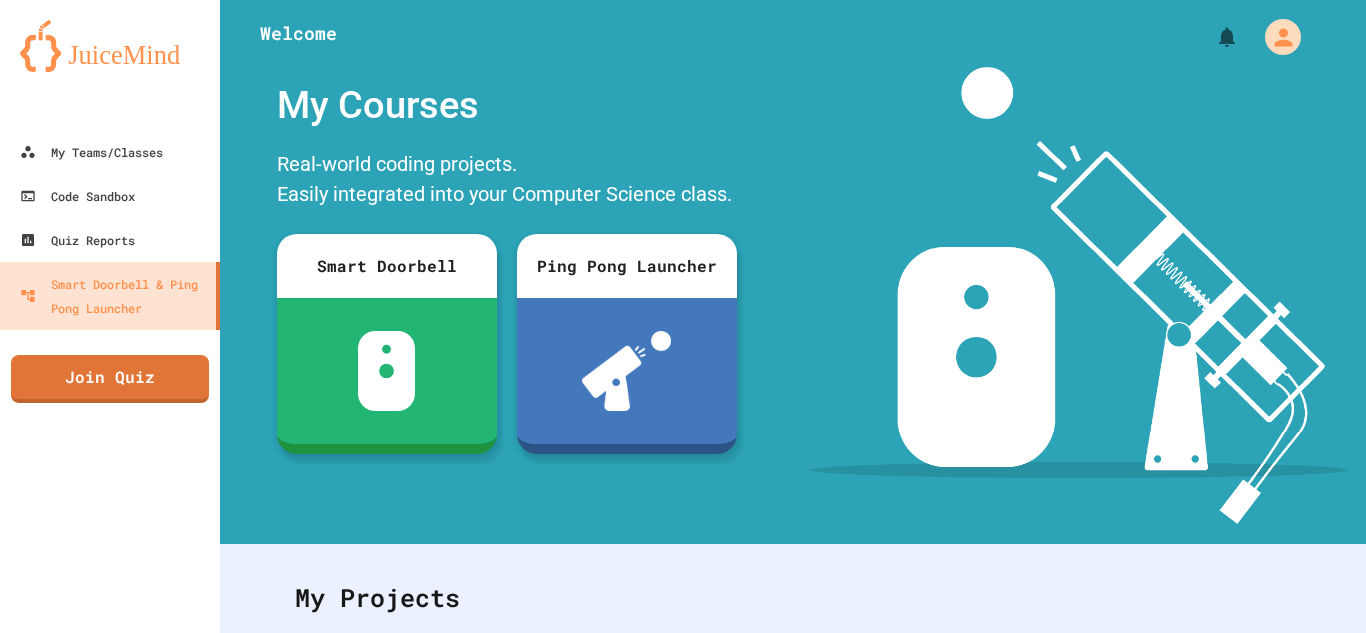 scroll, scrollTop: 0, scrollLeft: 0, axis: both 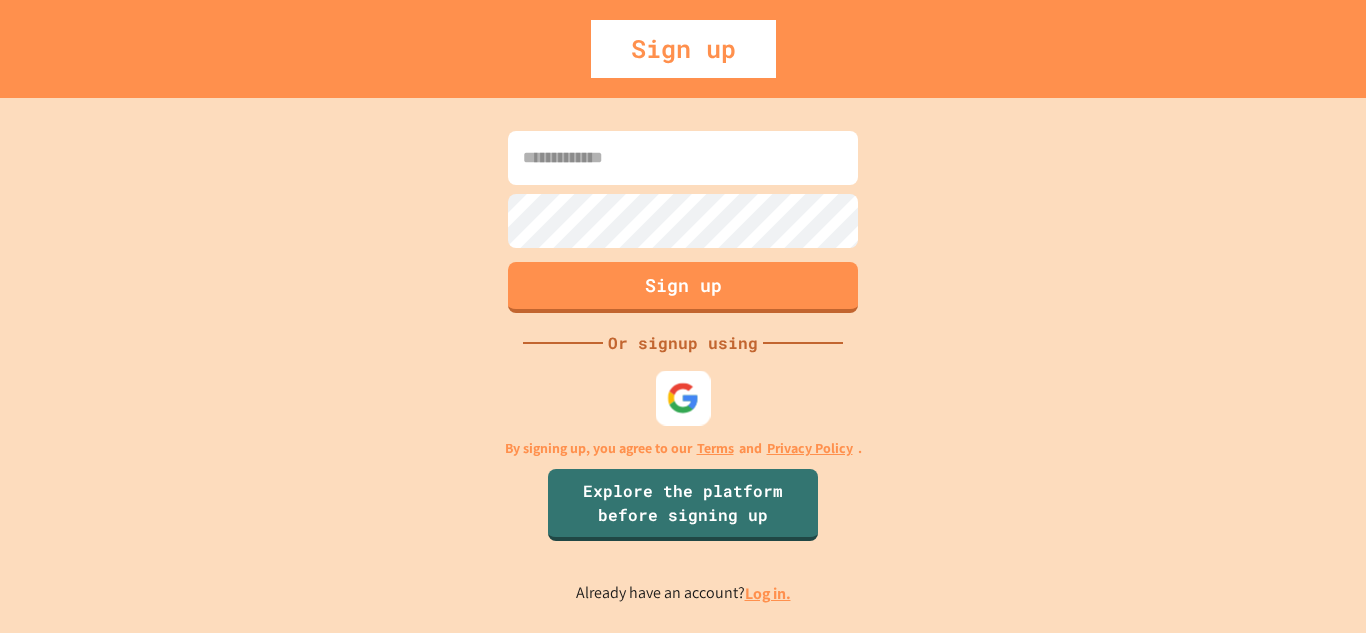 click at bounding box center [683, 397] 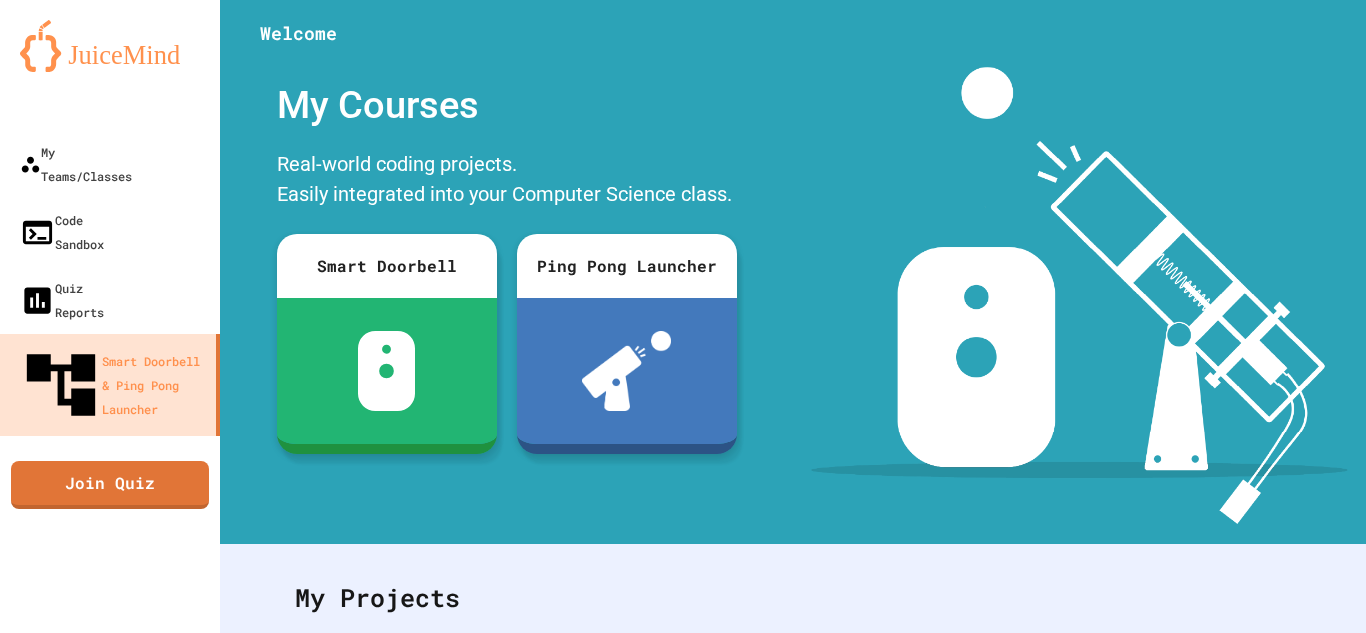 scroll, scrollTop: 355, scrollLeft: 0, axis: vertical 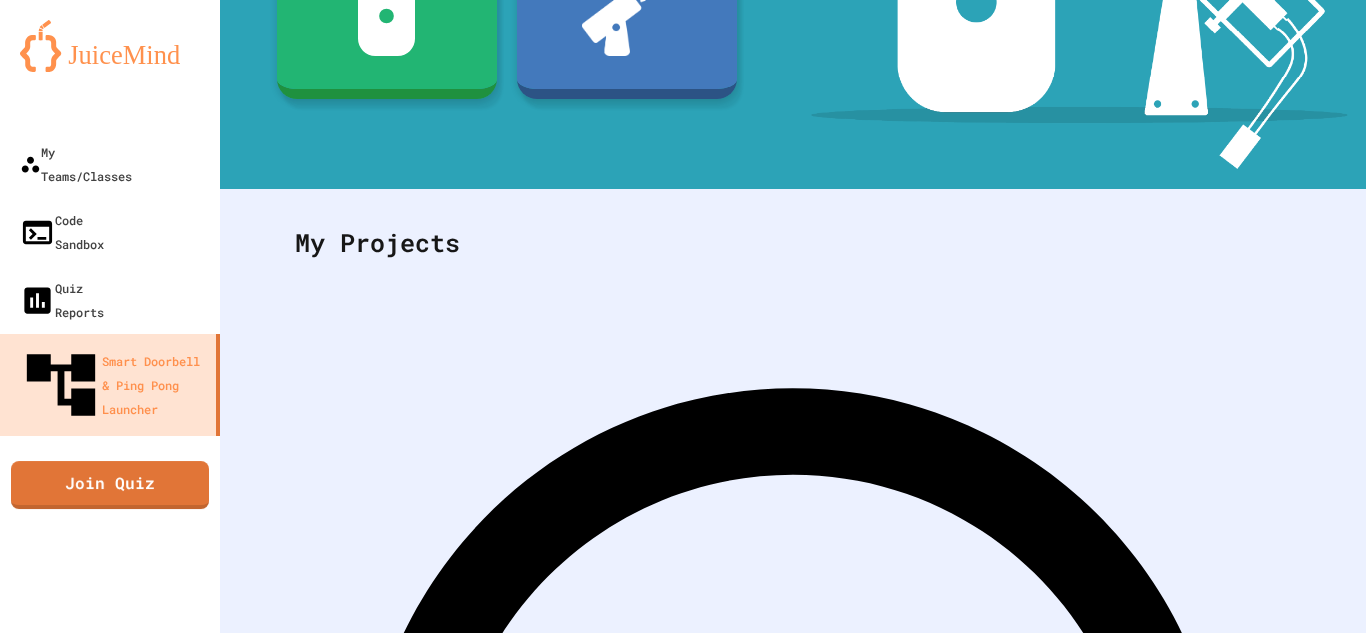 click on "Join first Course" at bounding box center [793, 1439] 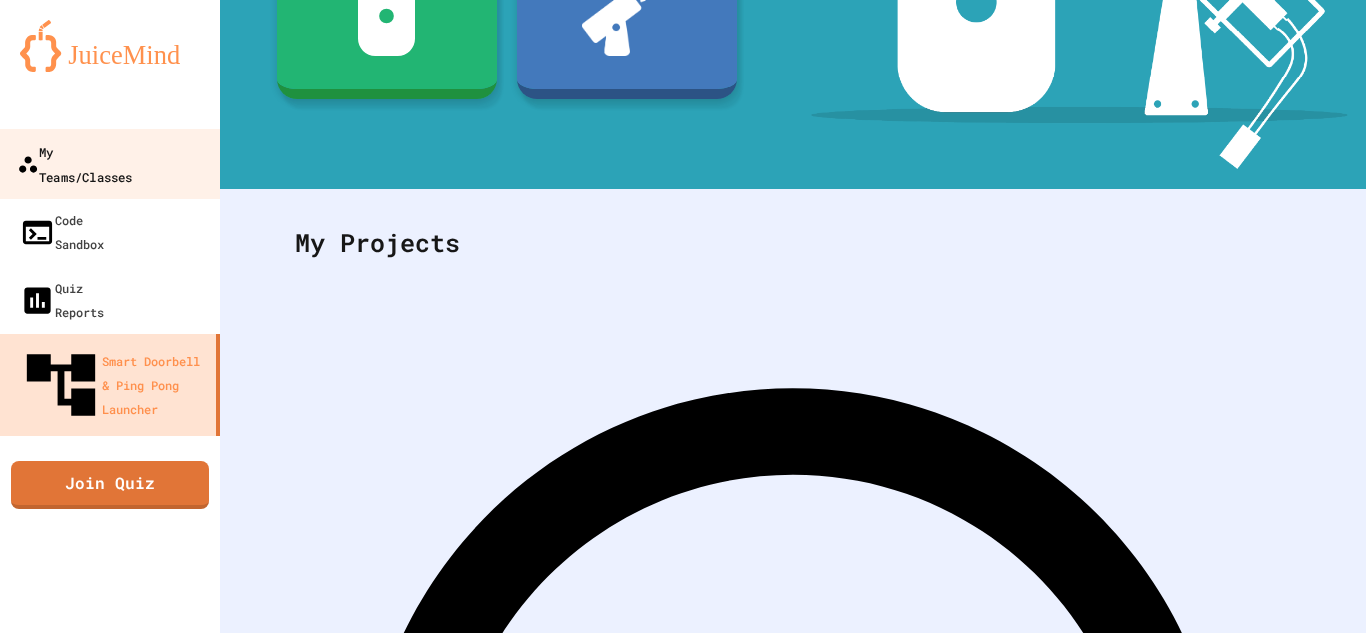 click on "My Teams/Classes" at bounding box center [74, 163] 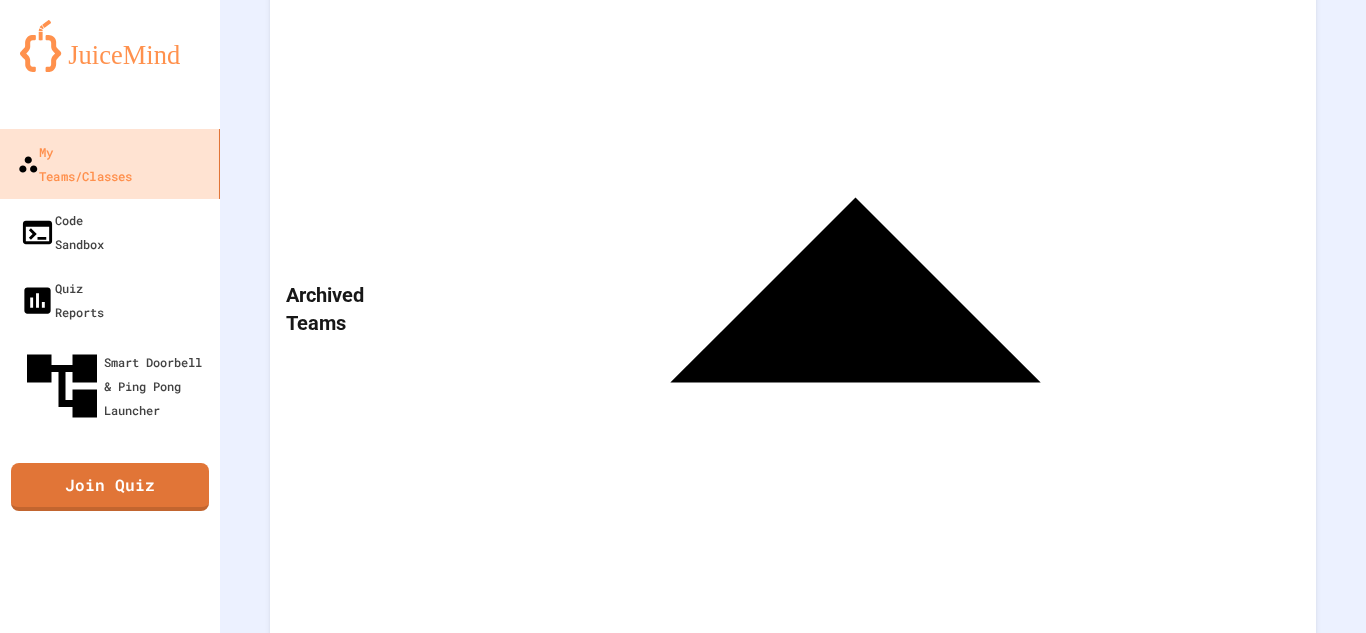 scroll, scrollTop: 0, scrollLeft: 0, axis: both 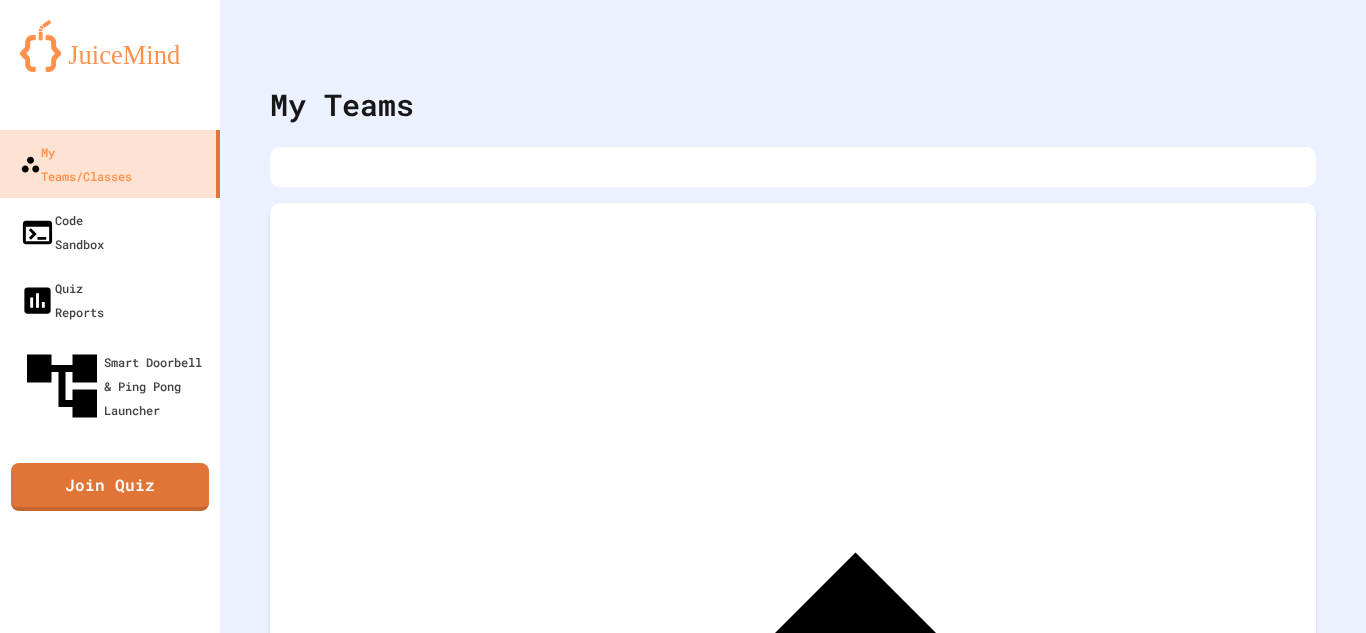 click on "Archived Teams" at bounding box center [793, 663] 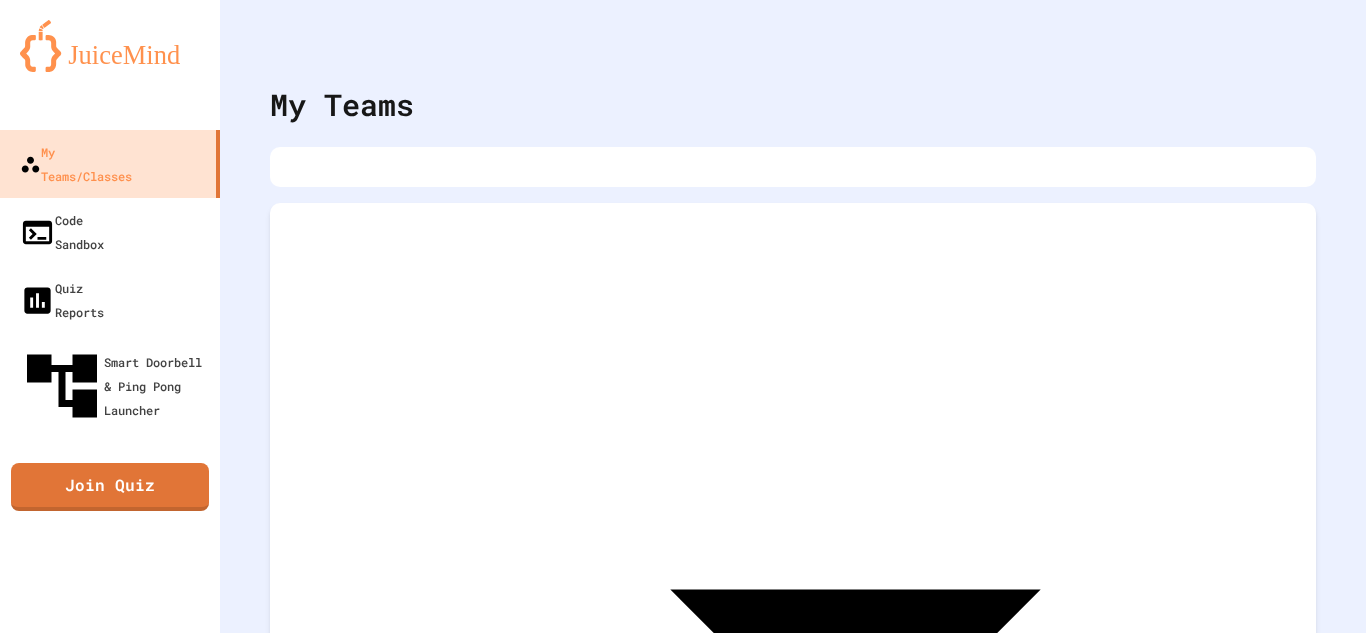 click on "Archived Teams" at bounding box center [793, 663] 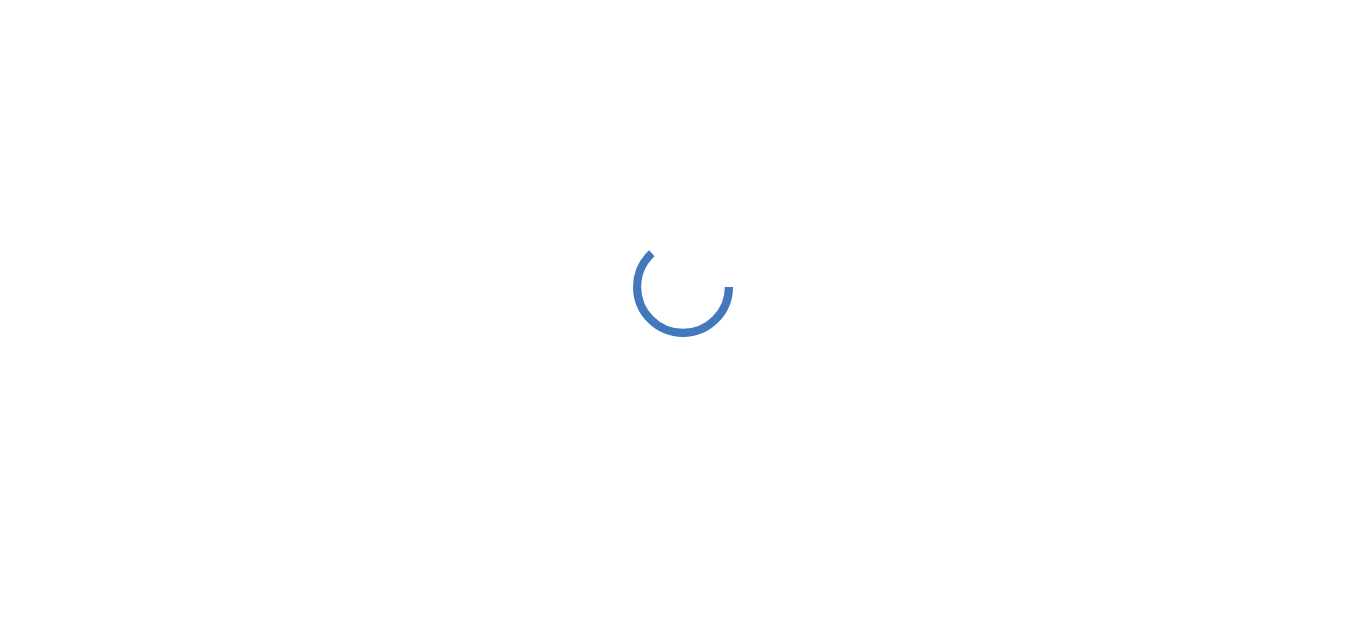 scroll, scrollTop: 0, scrollLeft: 0, axis: both 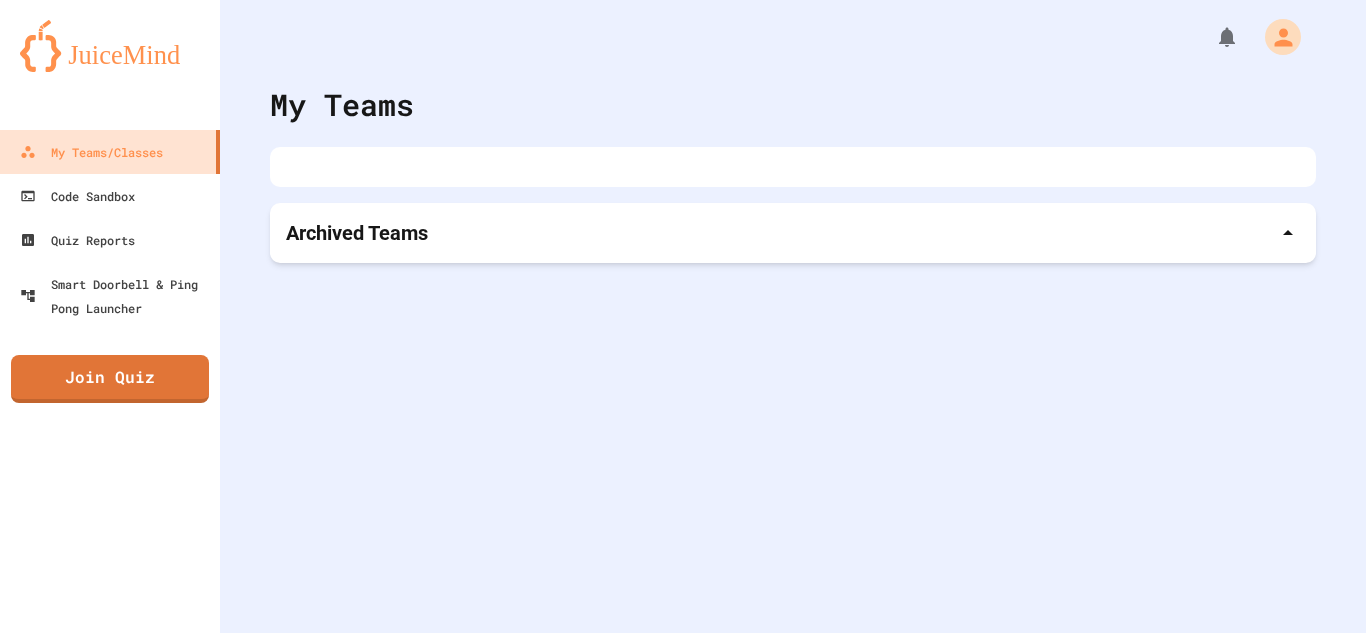 click on "Archived Teams" at bounding box center (793, 233) 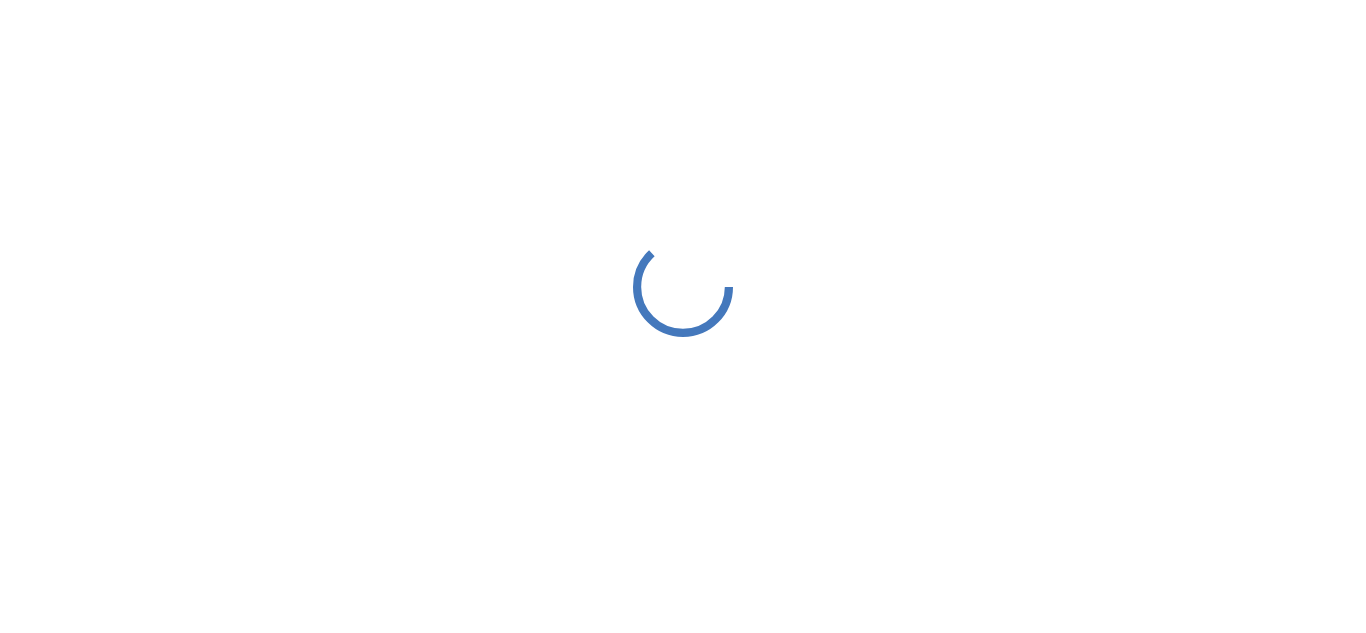 scroll, scrollTop: 0, scrollLeft: 0, axis: both 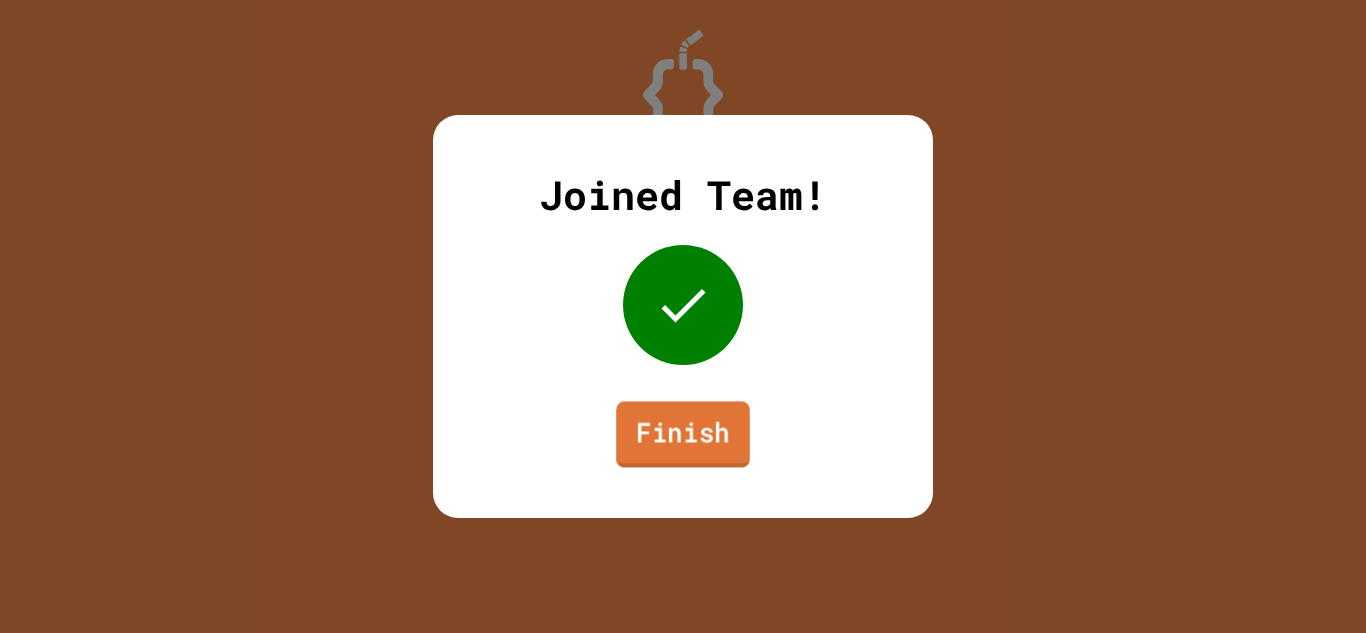 click on "Finish" at bounding box center [683, 434] 